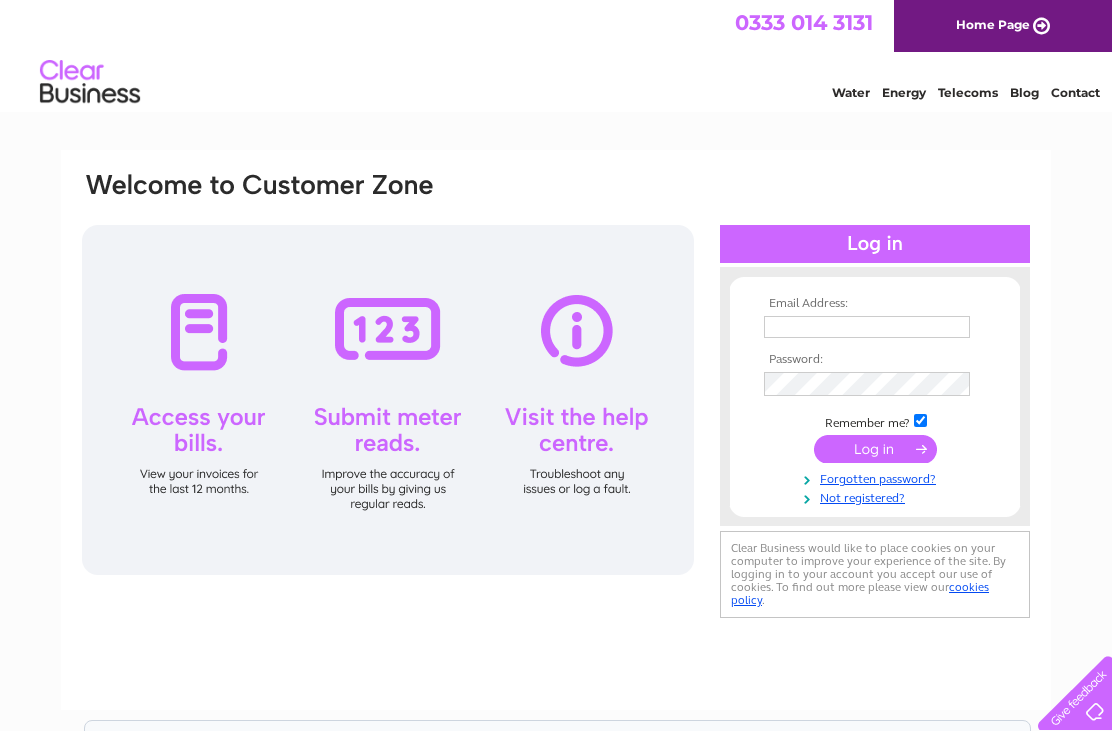 scroll, scrollTop: 0, scrollLeft: 0, axis: both 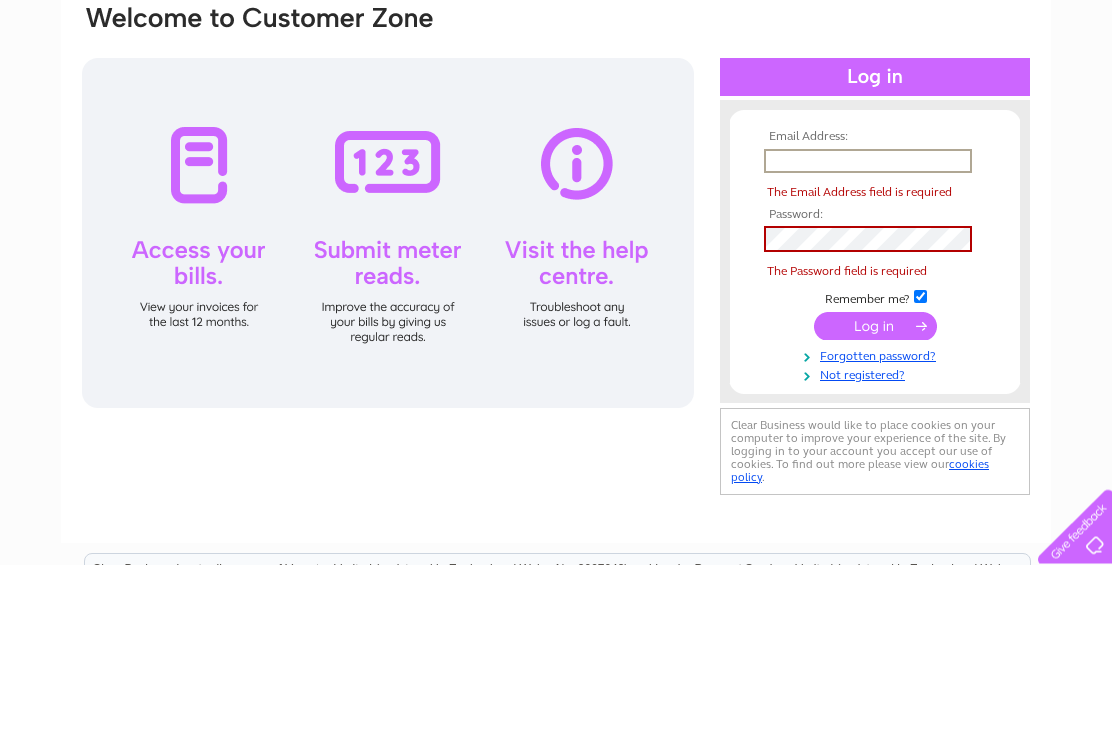 click on "Email Address:
The Email Address field is required
Password:" at bounding box center (556, 601) 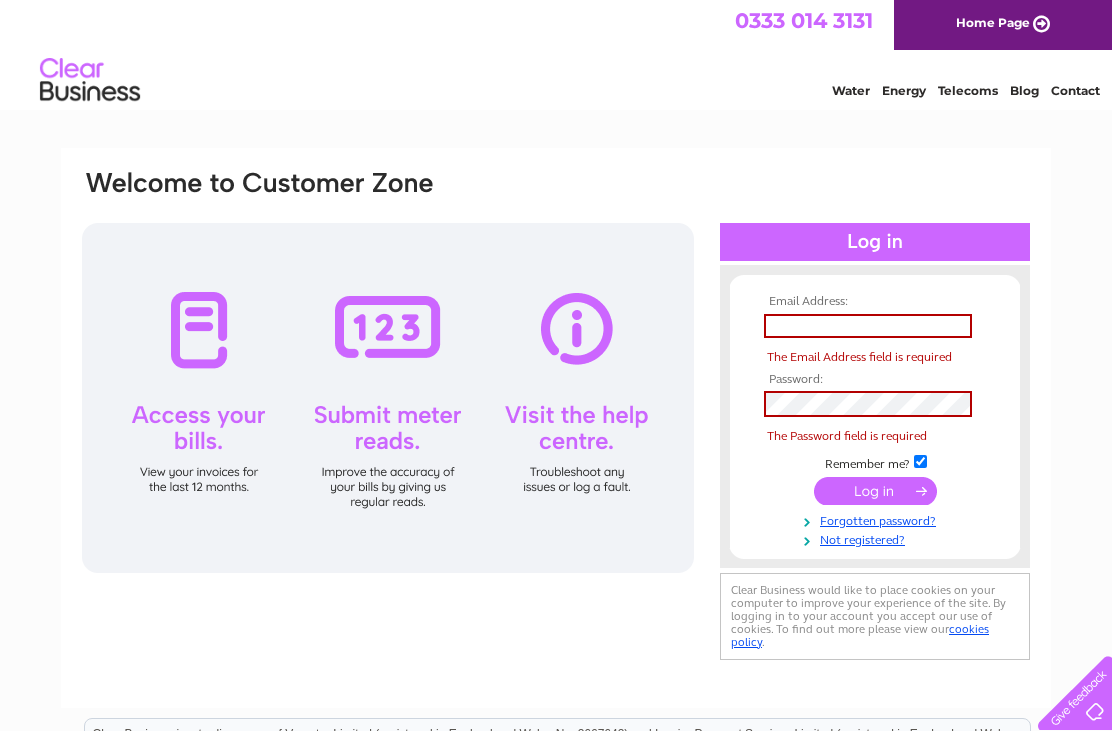 scroll, scrollTop: 0, scrollLeft: 0, axis: both 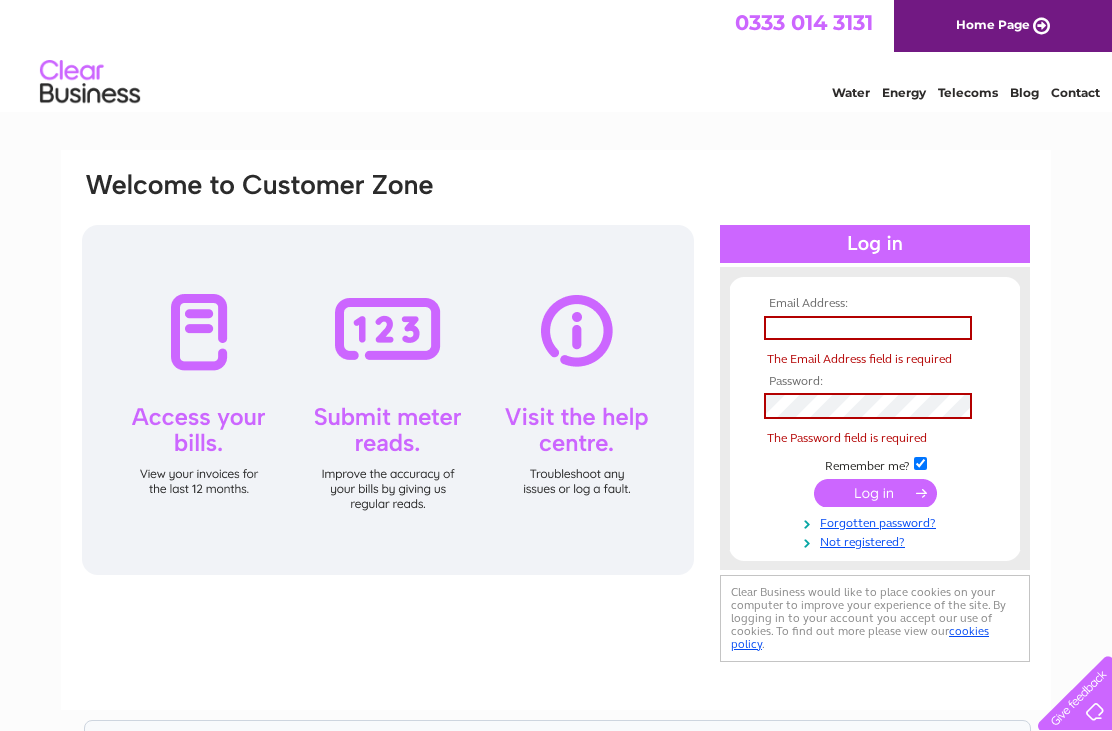 click at bounding box center (388, 400) 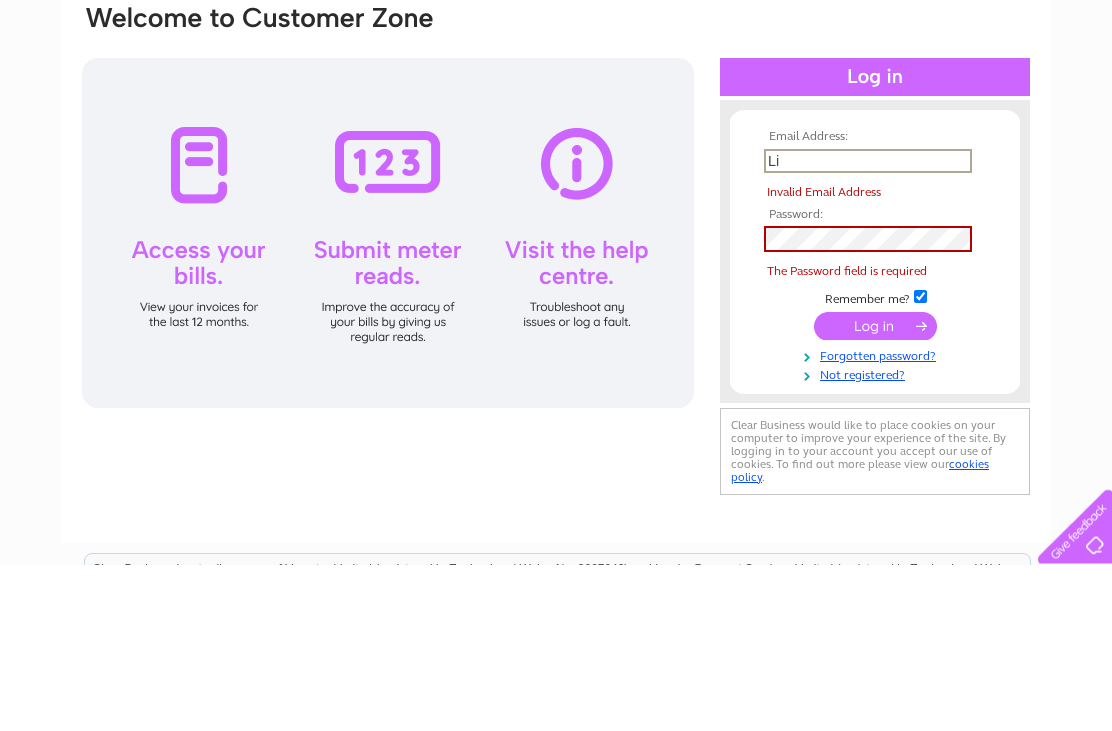 type on "L" 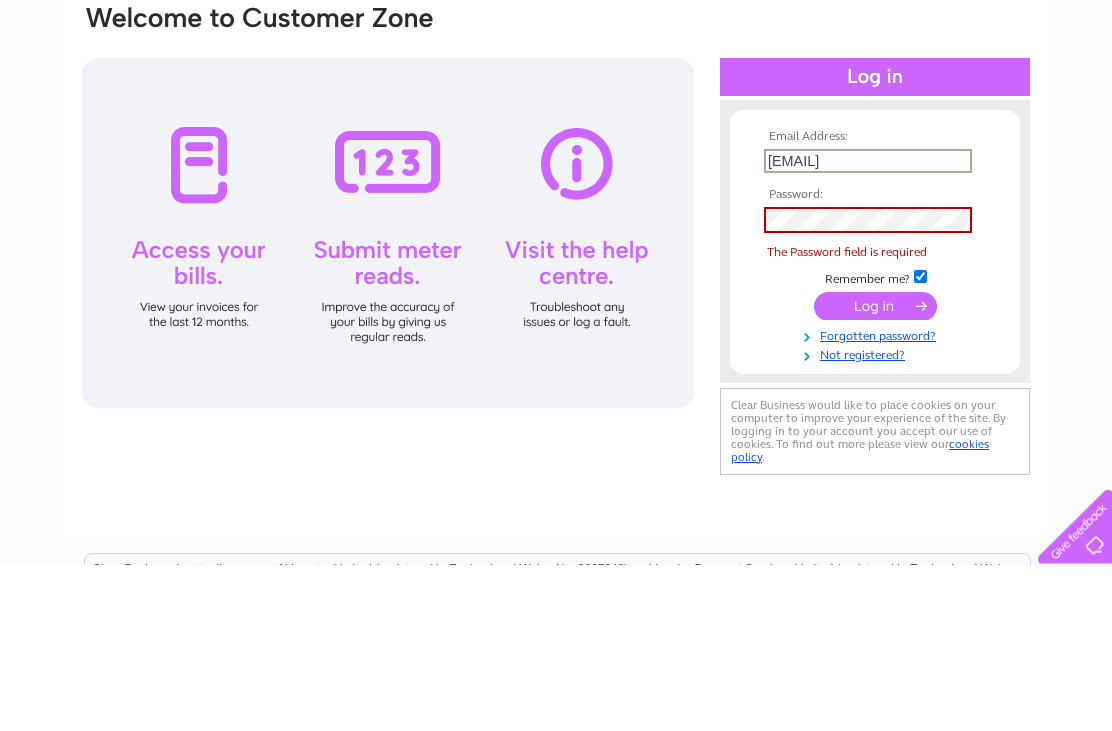 type on "liz_flowers56@hotmail.co.uk" 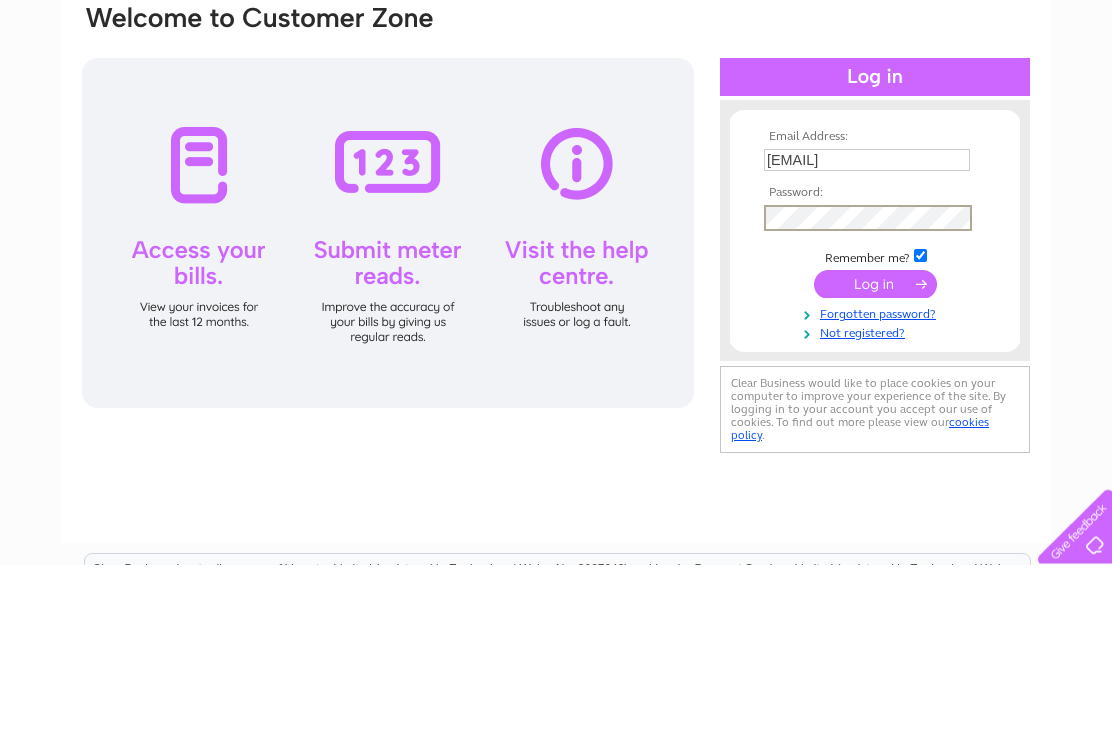 click at bounding box center (875, 451) 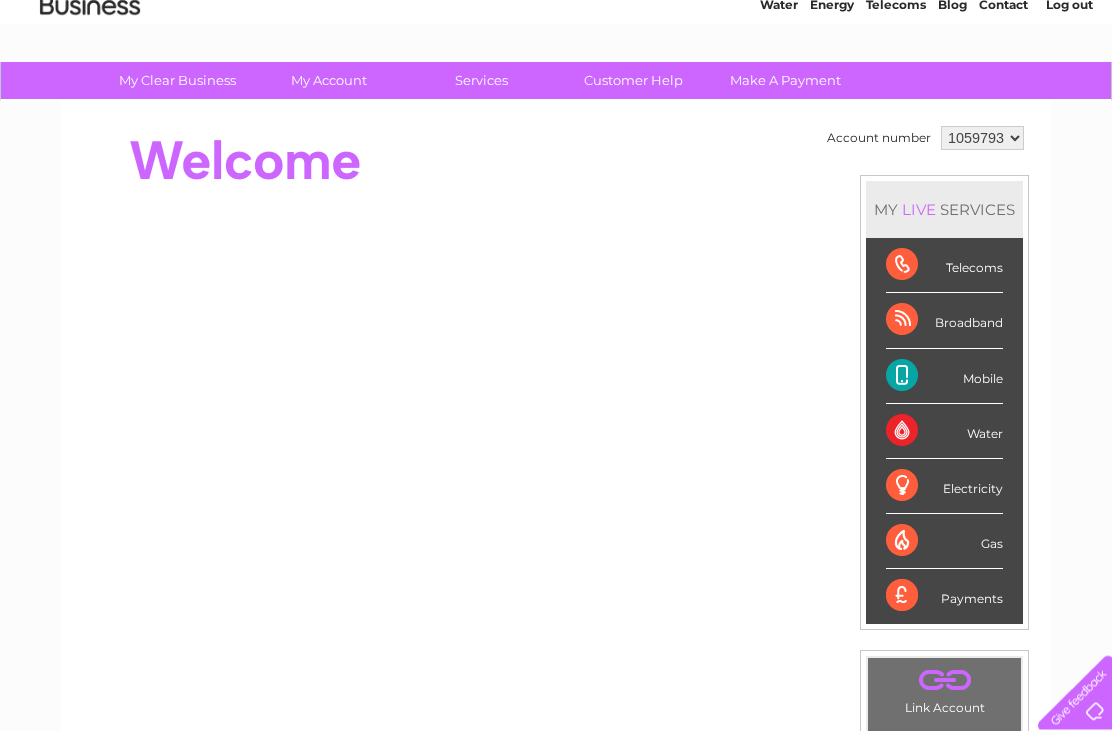 scroll, scrollTop: 88, scrollLeft: 0, axis: vertical 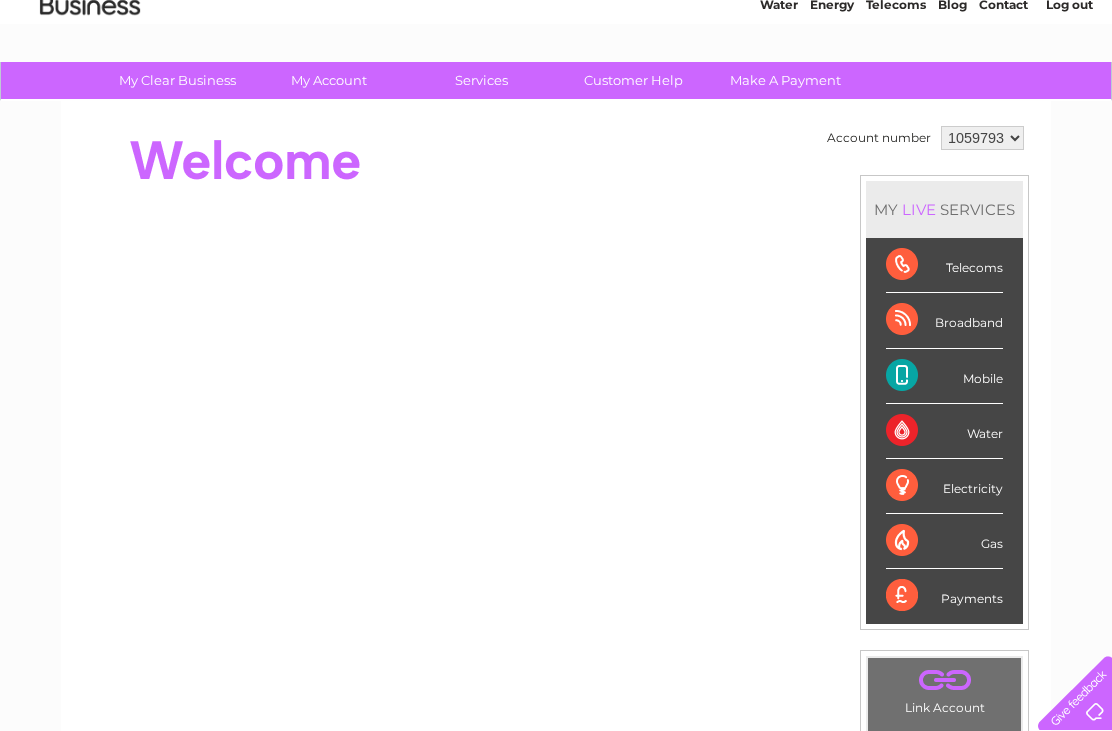 click on "Customer Help" at bounding box center [633, 80] 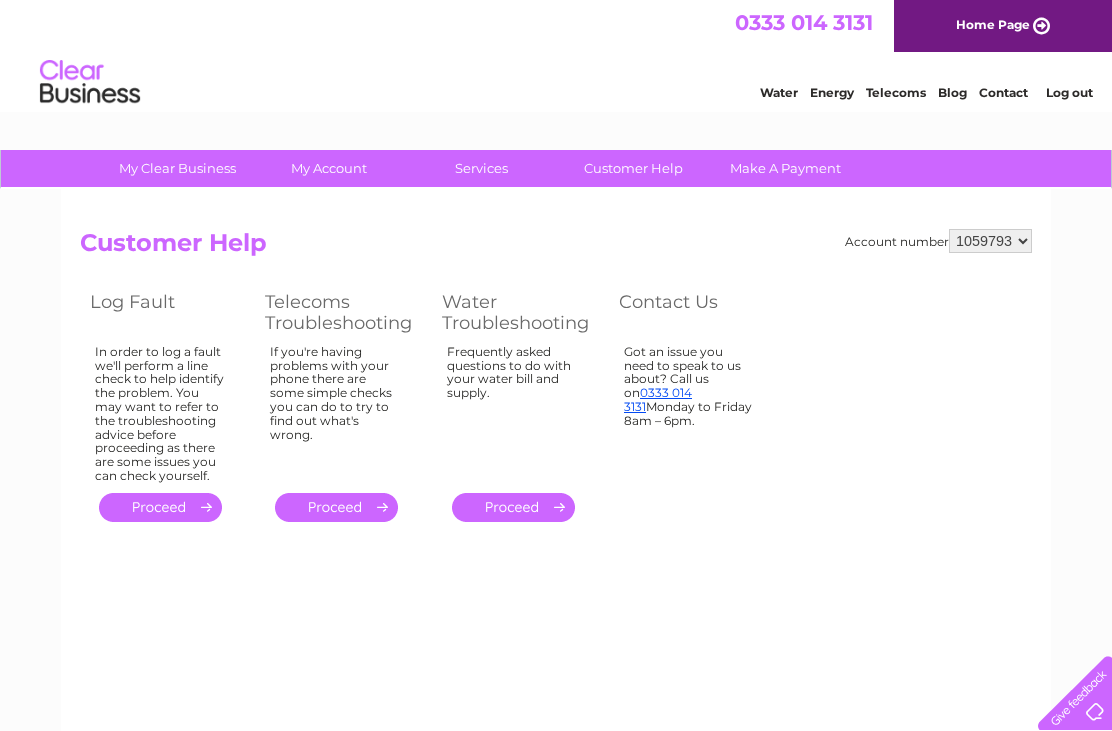 scroll, scrollTop: 0, scrollLeft: 0, axis: both 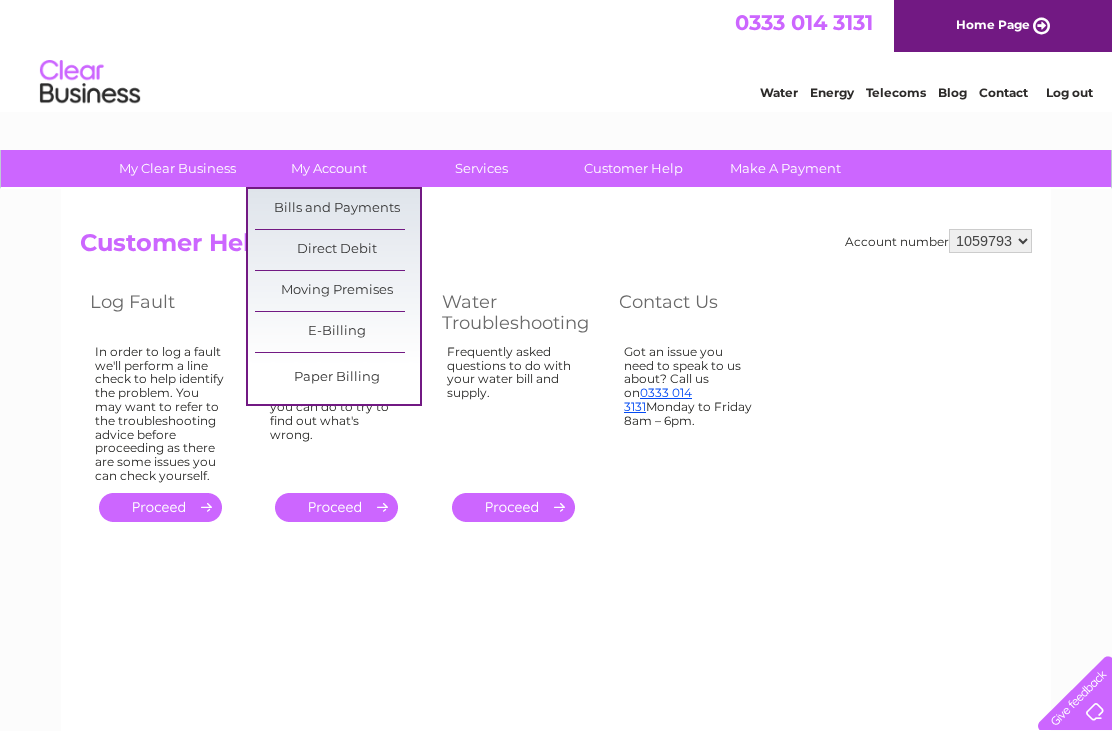 click on "Bills and Payments" at bounding box center (337, 209) 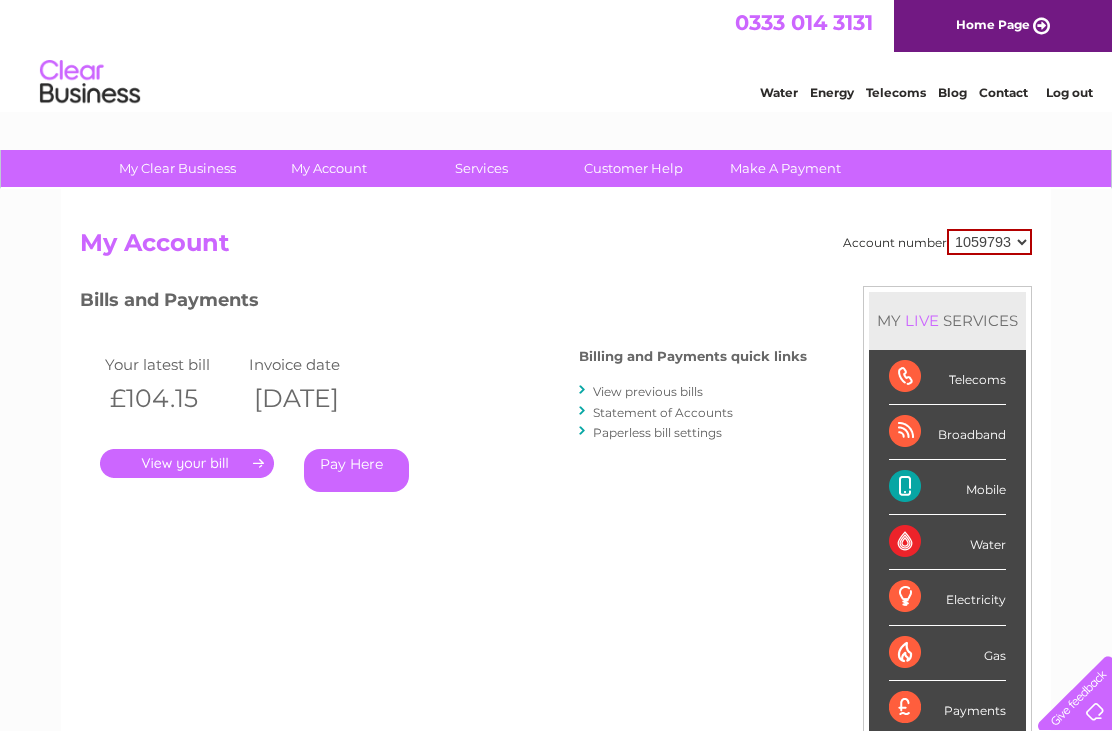 scroll, scrollTop: 0, scrollLeft: 0, axis: both 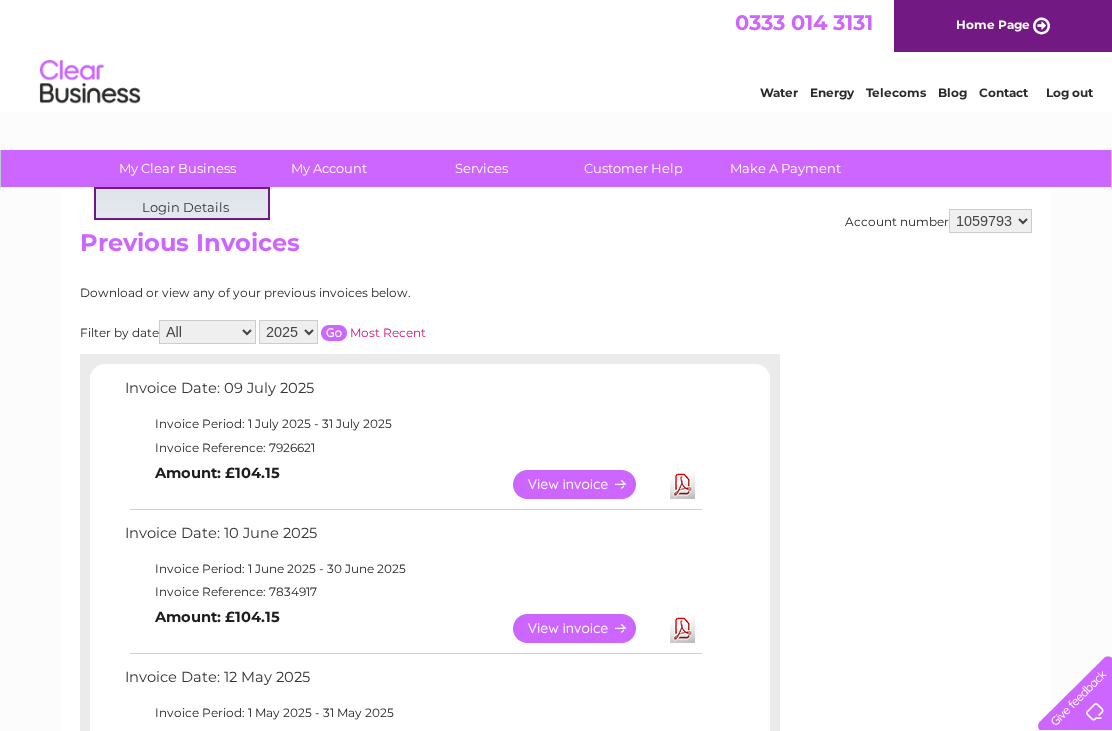 click on "Download or view any of your previous invoices below.
Filter by date
All
January
February
March
April
May
June
July
August
September
October
November
December
2025
2024
2023
2022
Most Recent
Invoice Date: 09 July 2025
Invoice Period: 1 July 2025 -  31 July 2025
Invoice Reference: 7926621
View
Download" at bounding box center [430, 872] 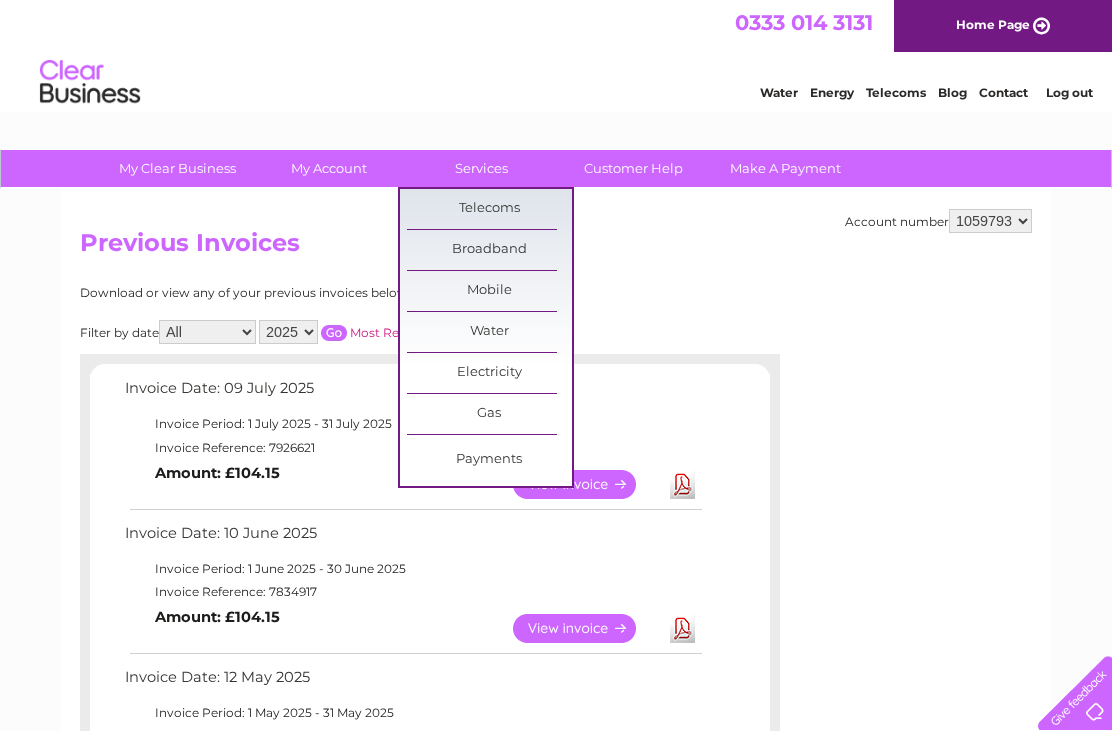 click on "Broadband" at bounding box center (489, 250) 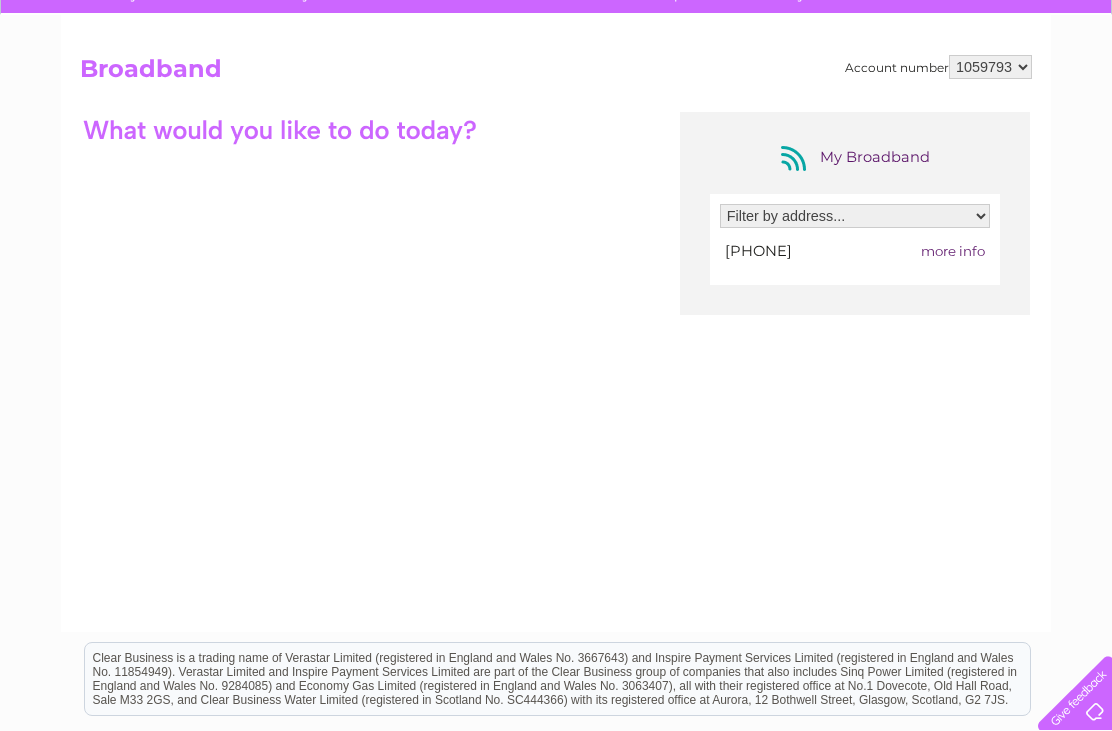 scroll, scrollTop: 0, scrollLeft: 0, axis: both 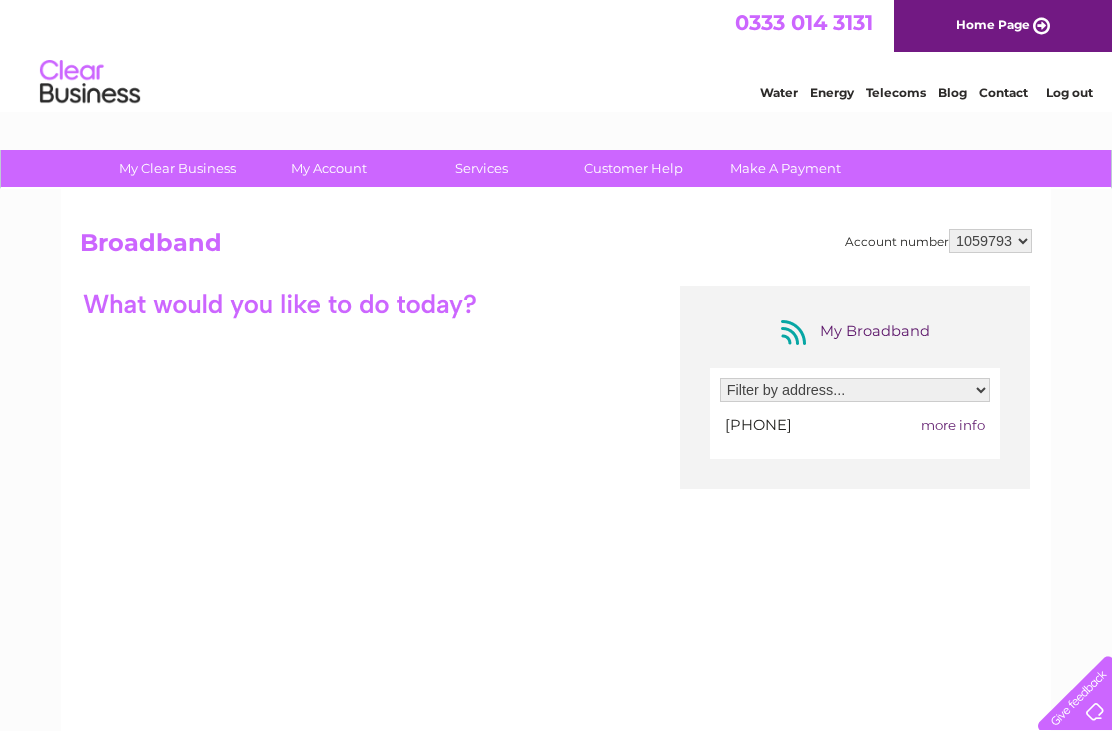 click on "Home Page" at bounding box center [1003, 26] 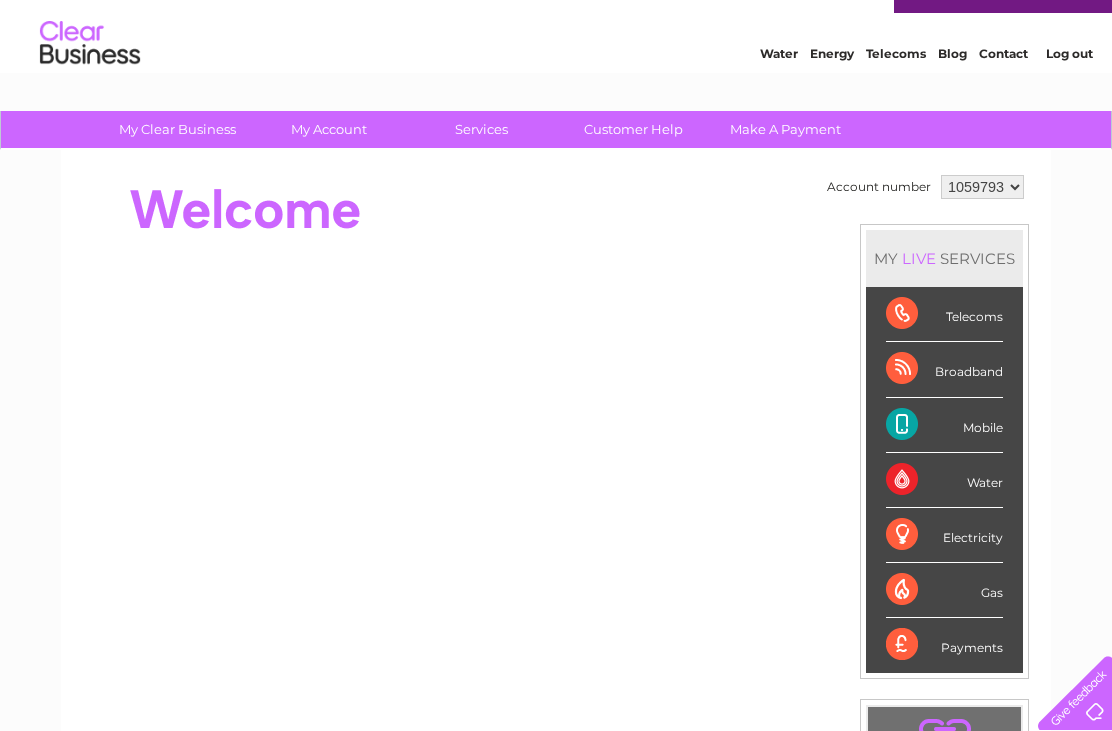 scroll, scrollTop: 41, scrollLeft: 0, axis: vertical 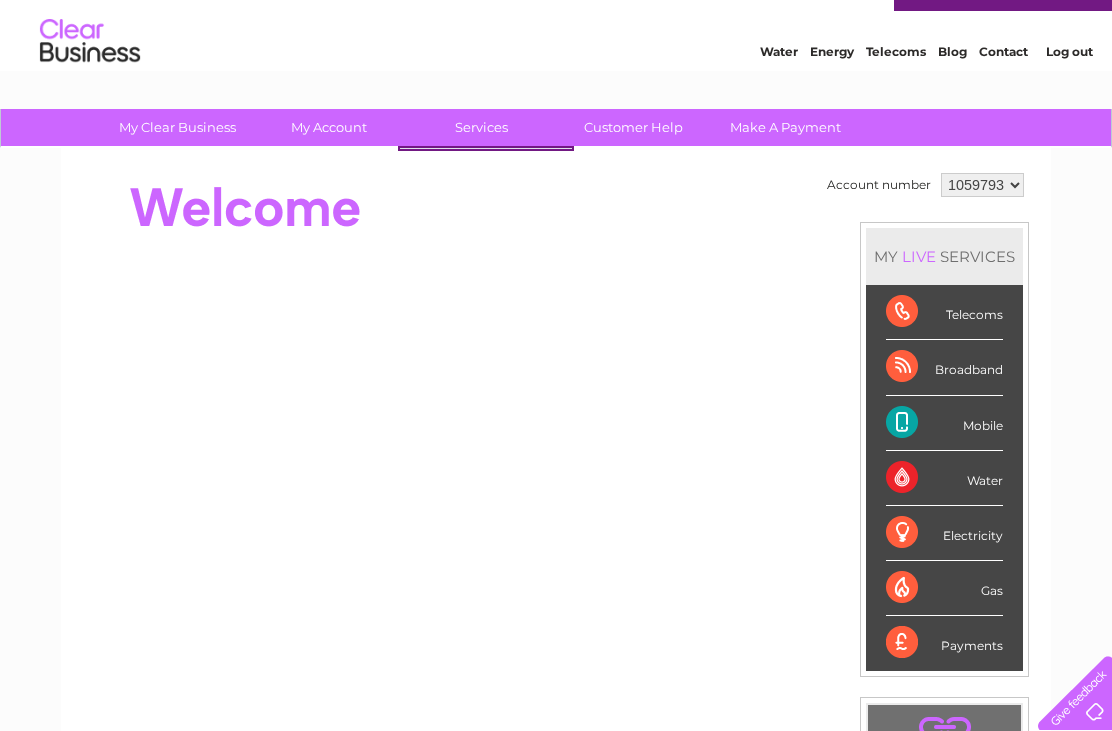 click at bounding box center (444, 208) 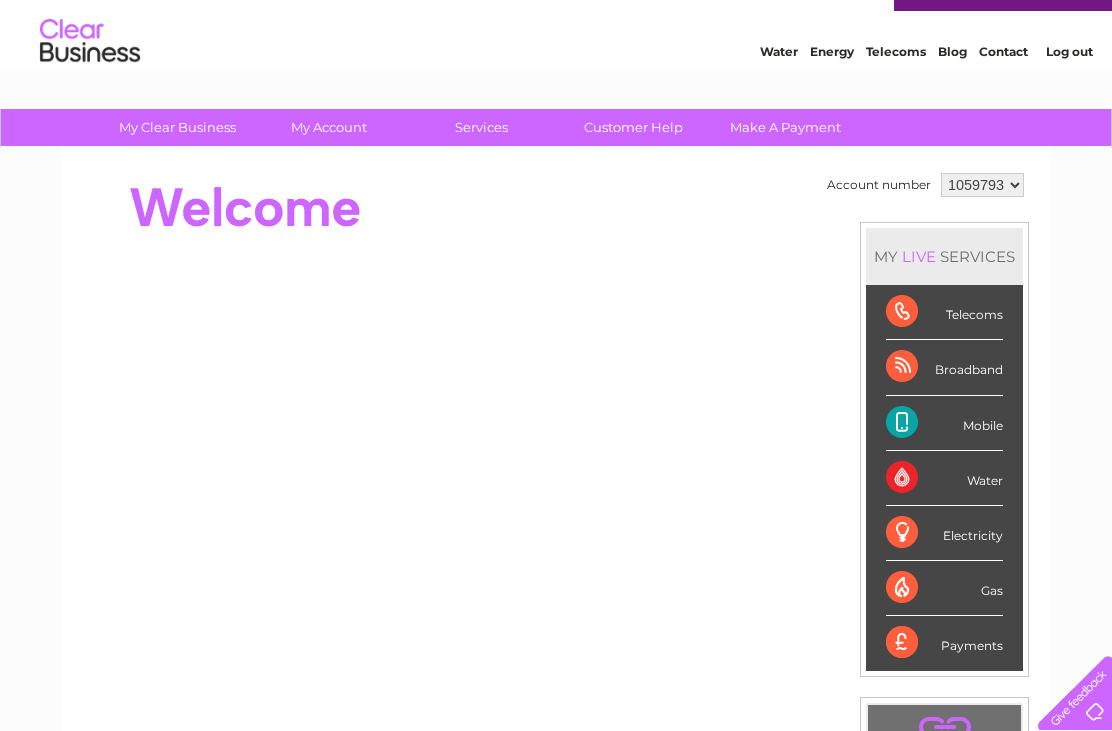 click at bounding box center (444, 208) 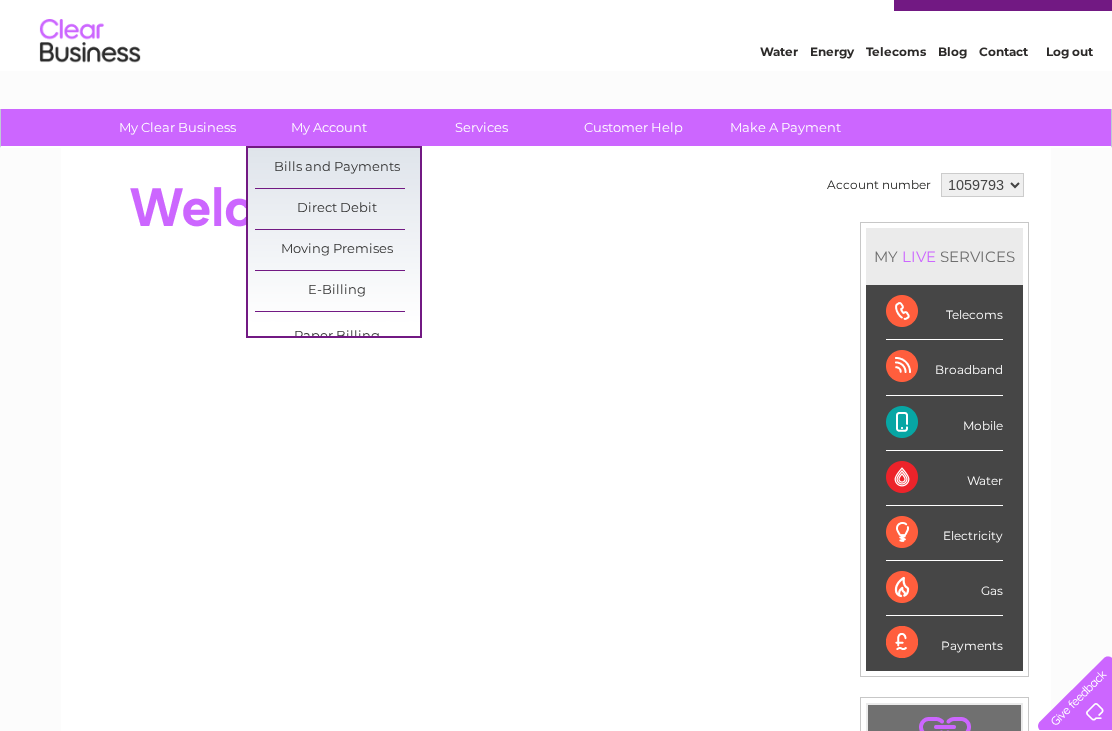 click at bounding box center [444, 208] 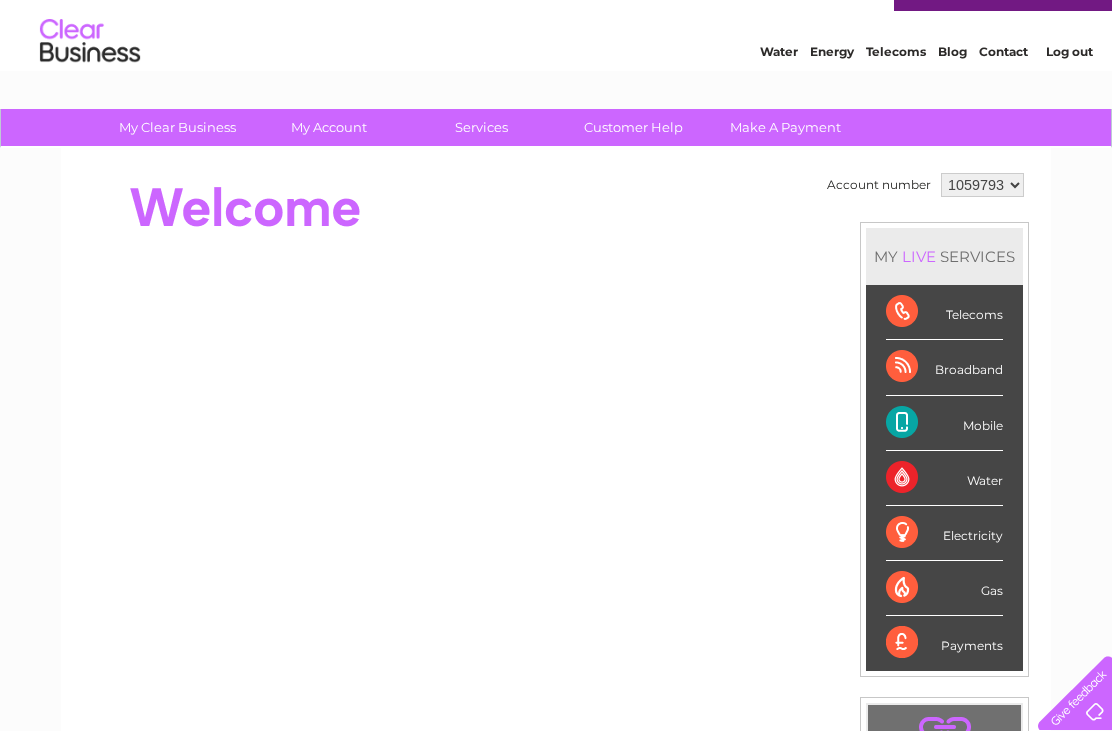 click at bounding box center [444, 208] 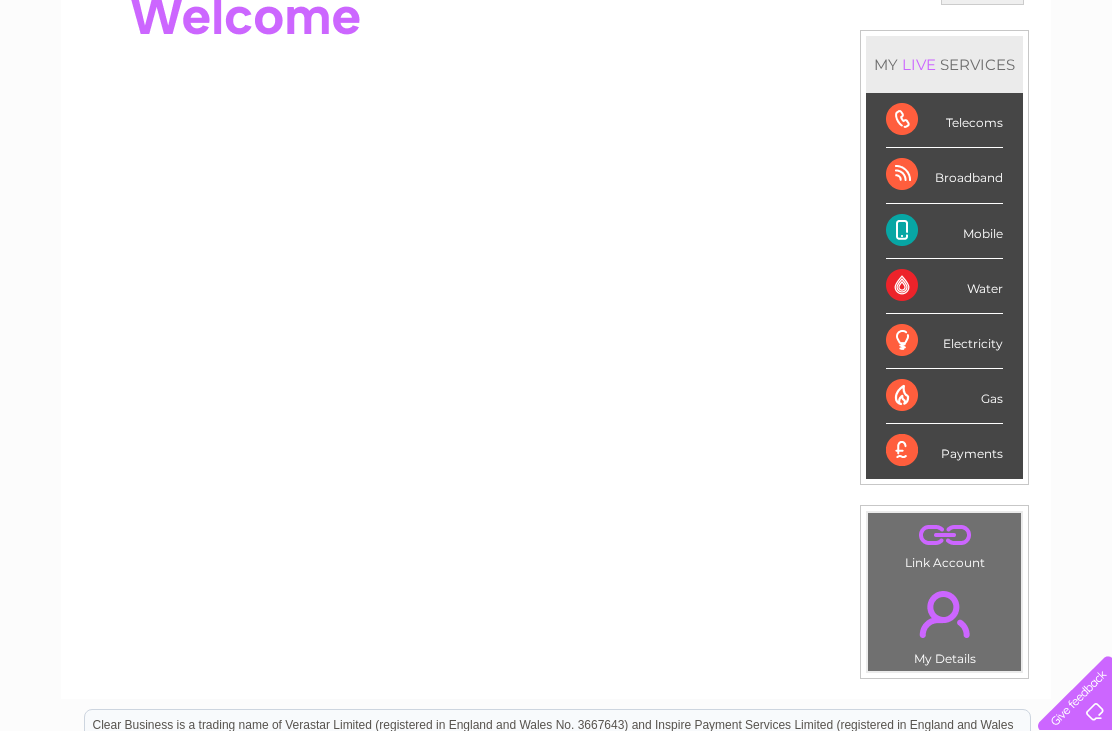 scroll, scrollTop: 0, scrollLeft: 0, axis: both 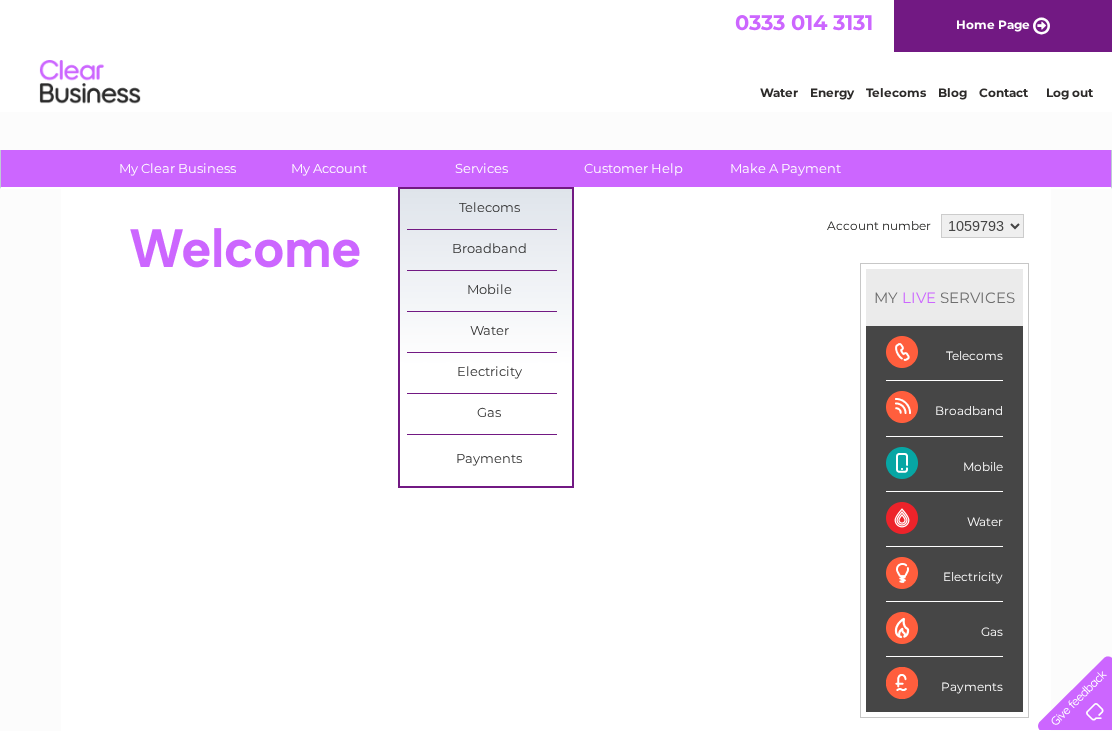click on "Customer Help" at bounding box center (633, 168) 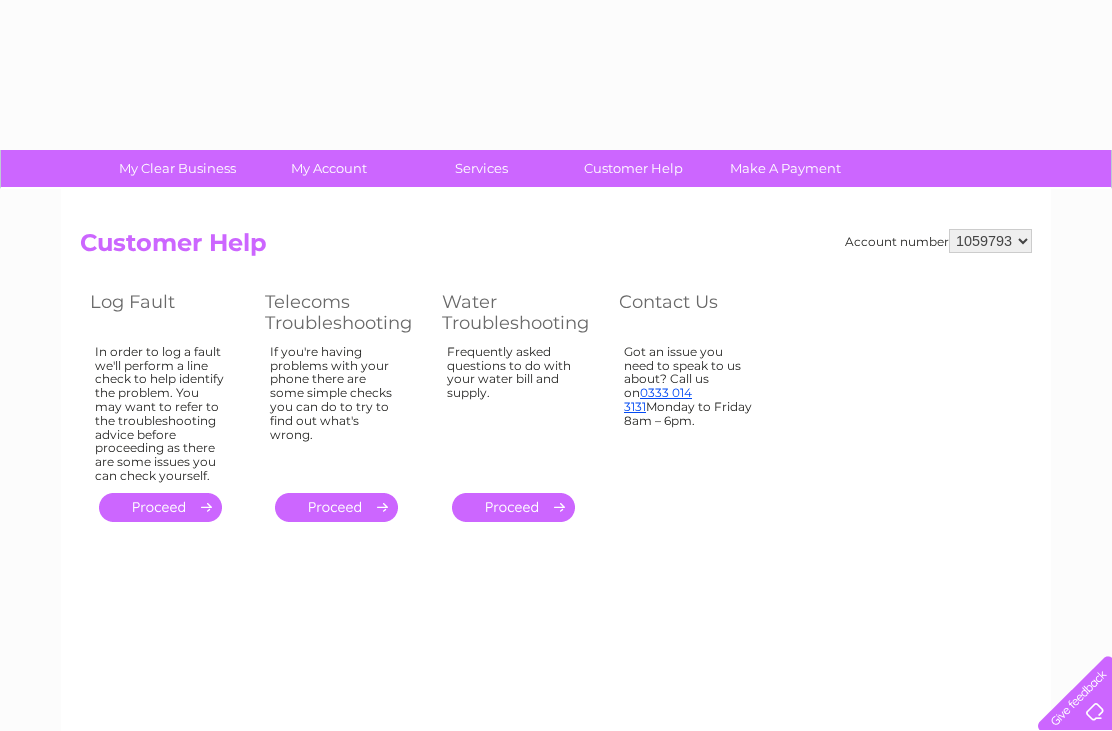 scroll, scrollTop: 0, scrollLeft: 0, axis: both 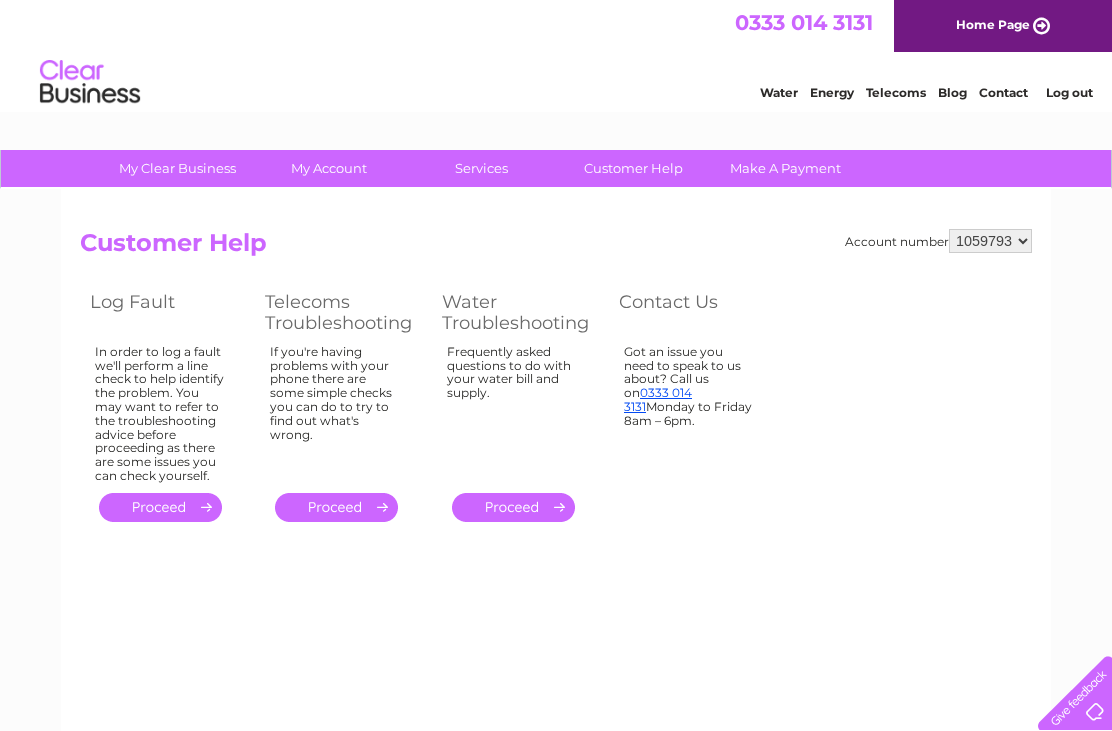 click on "Contact Us" at bounding box center [696, 312] 